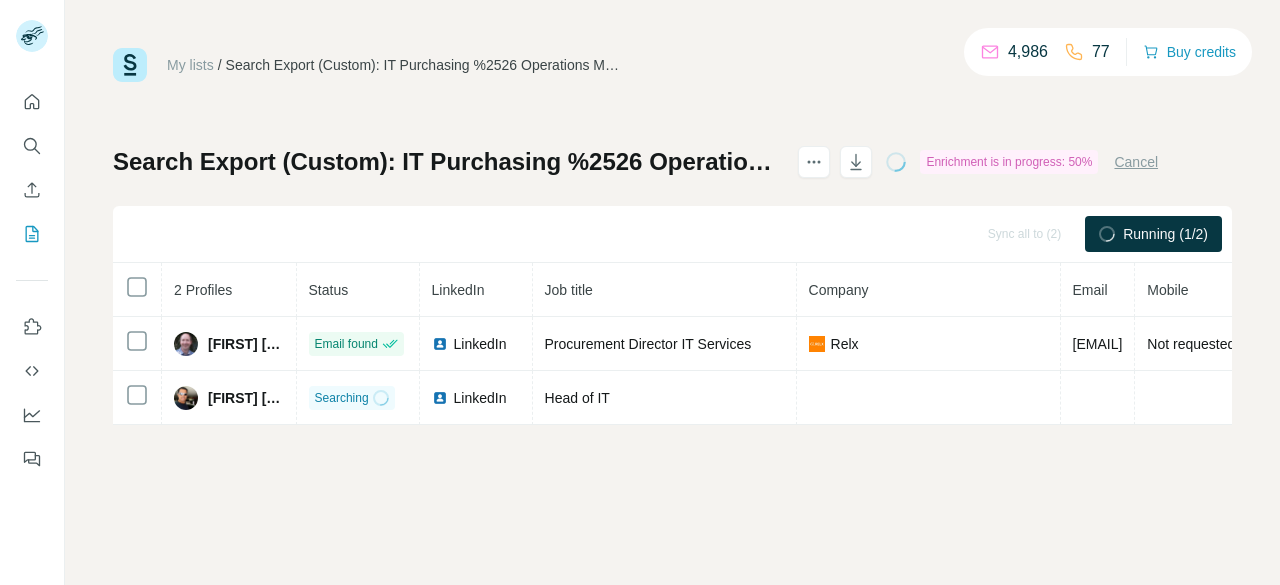 scroll, scrollTop: 0, scrollLeft: 0, axis: both 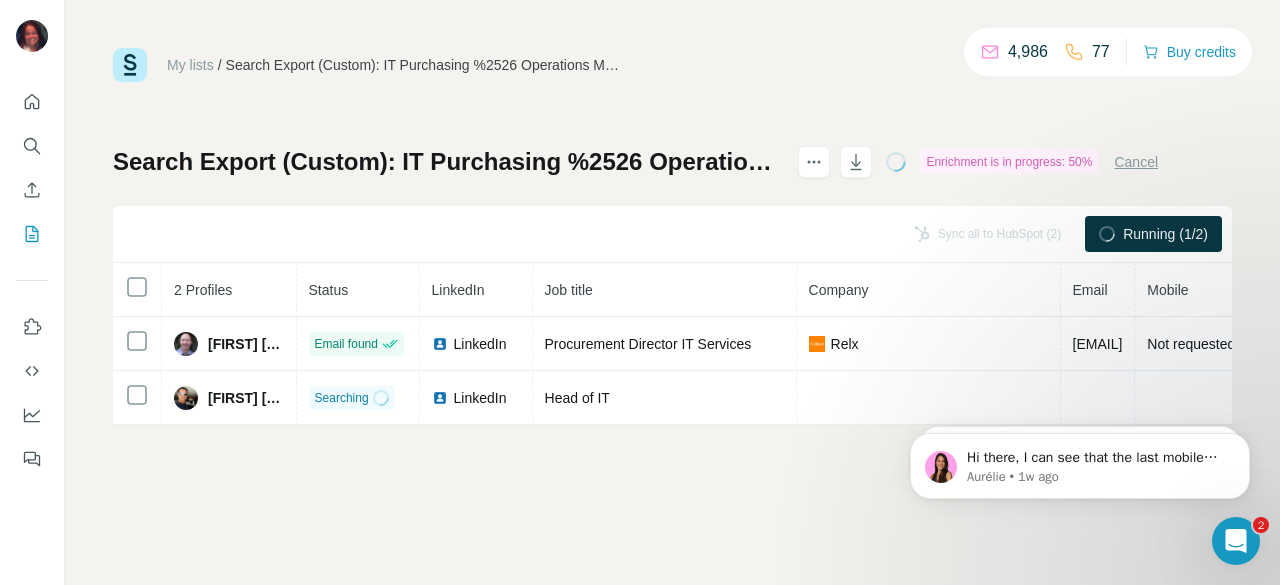 click 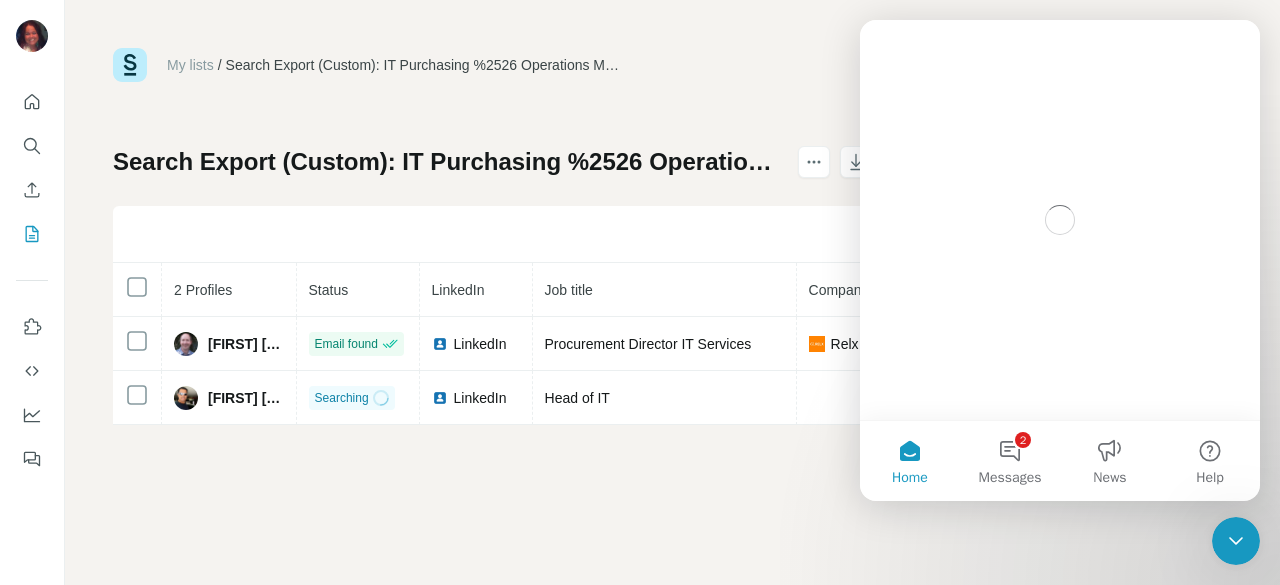 scroll, scrollTop: 0, scrollLeft: 0, axis: both 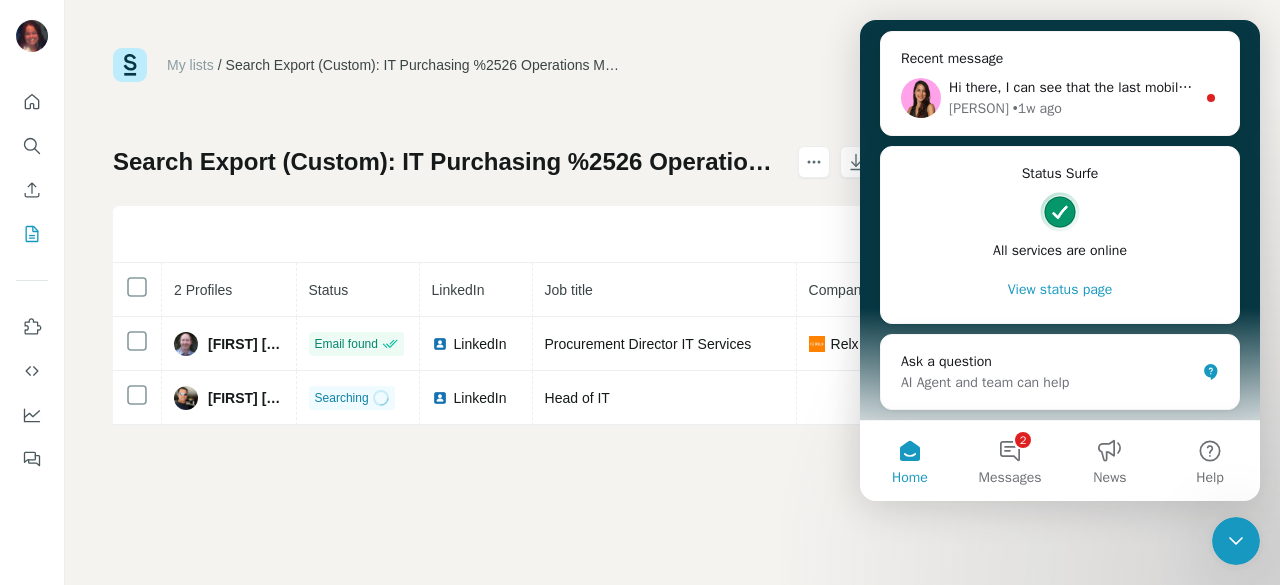 click on "Home" at bounding box center [910, 461] 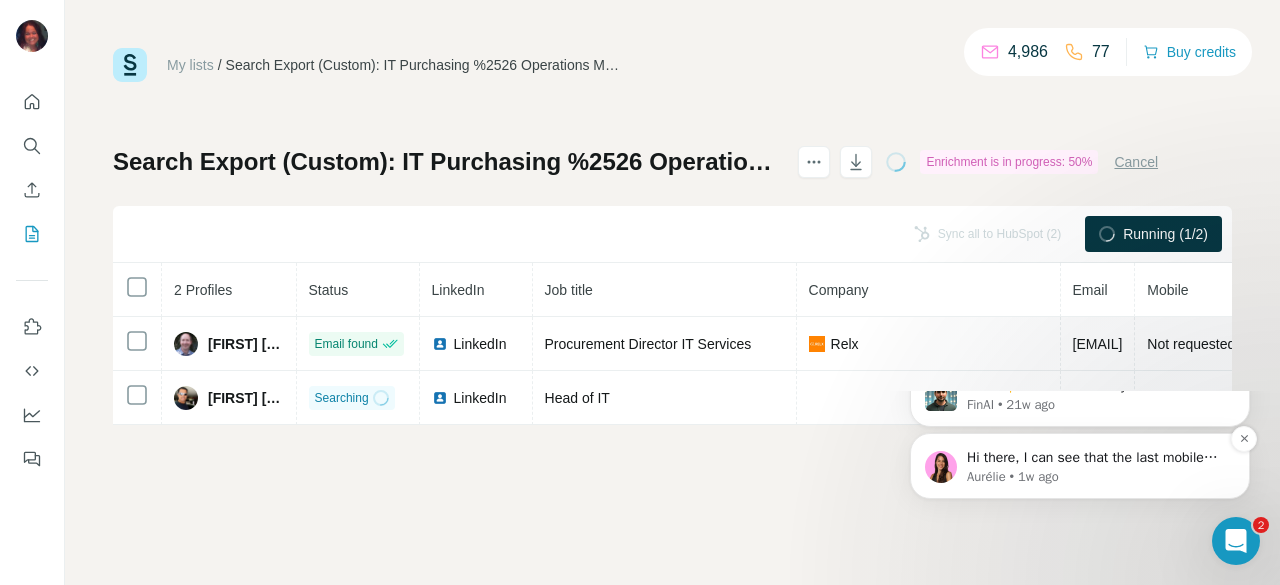 scroll, scrollTop: 0, scrollLeft: 0, axis: both 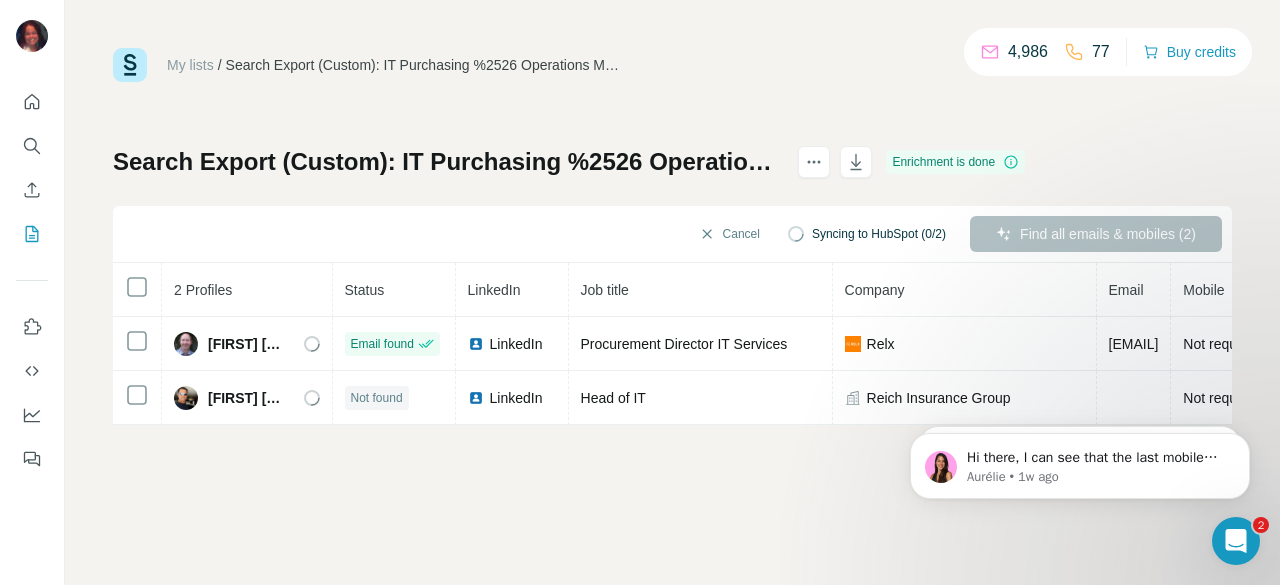 click on "Syncing to HubSpot (0/2)" at bounding box center (879, 234) 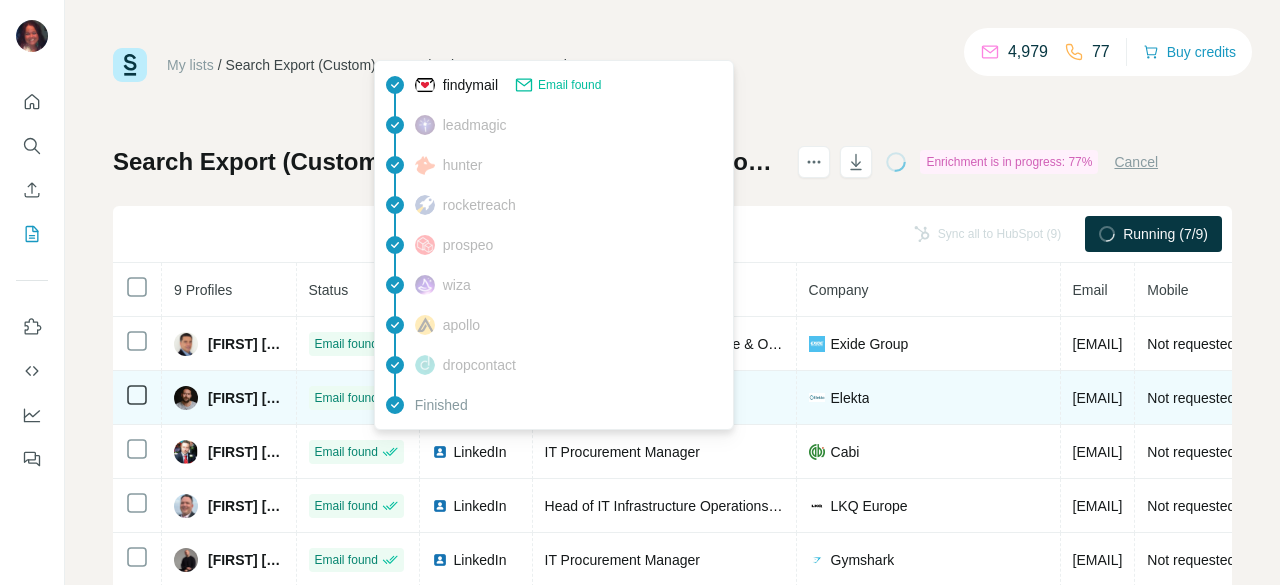 scroll, scrollTop: 0, scrollLeft: 0, axis: both 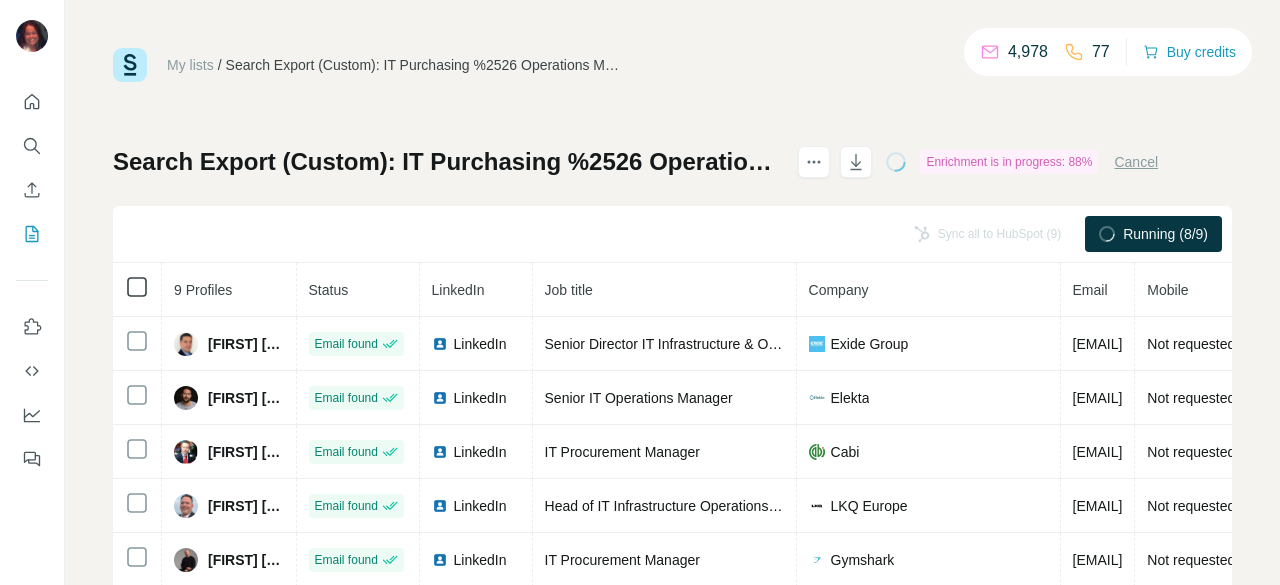 click 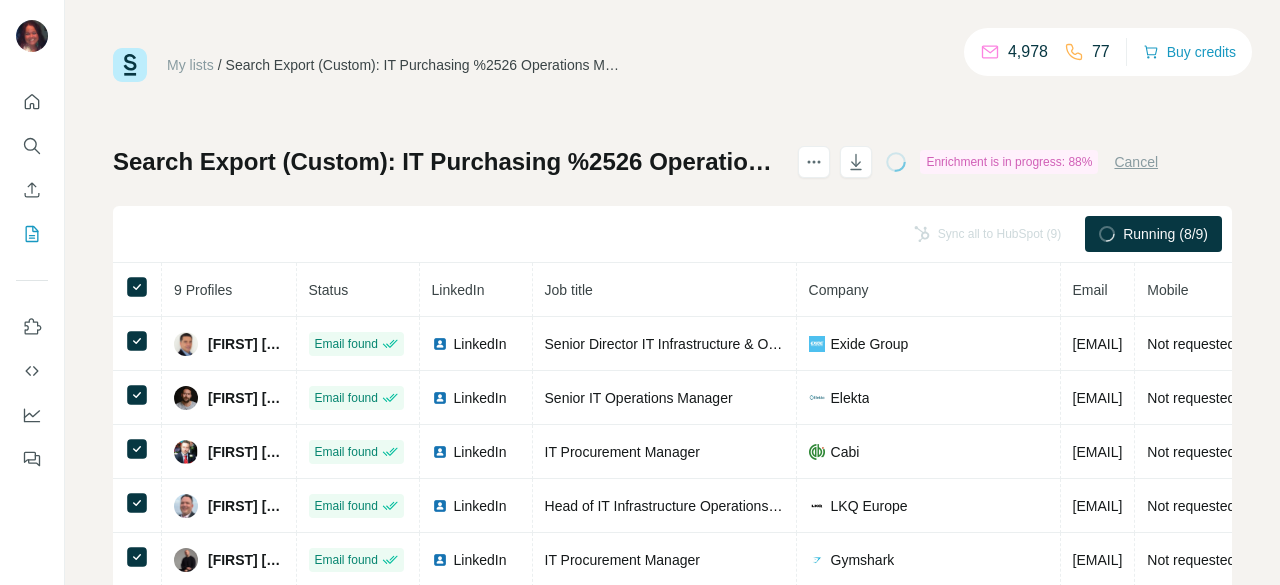 click on "Sync all to HubSpot (9)" at bounding box center (987, 234) 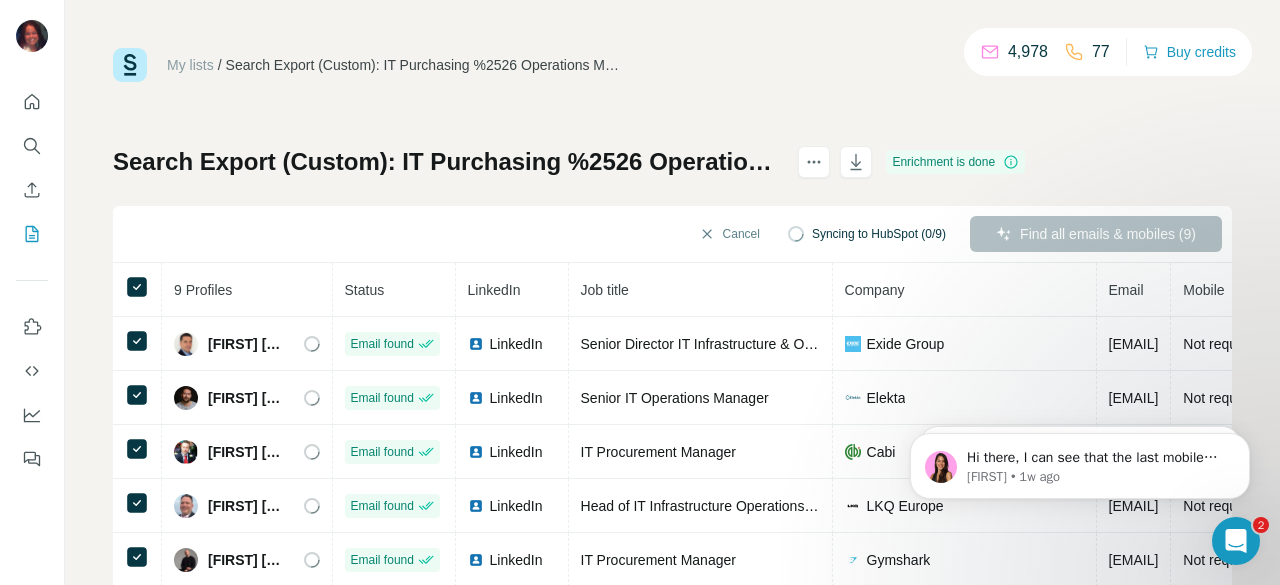 scroll, scrollTop: 0, scrollLeft: 0, axis: both 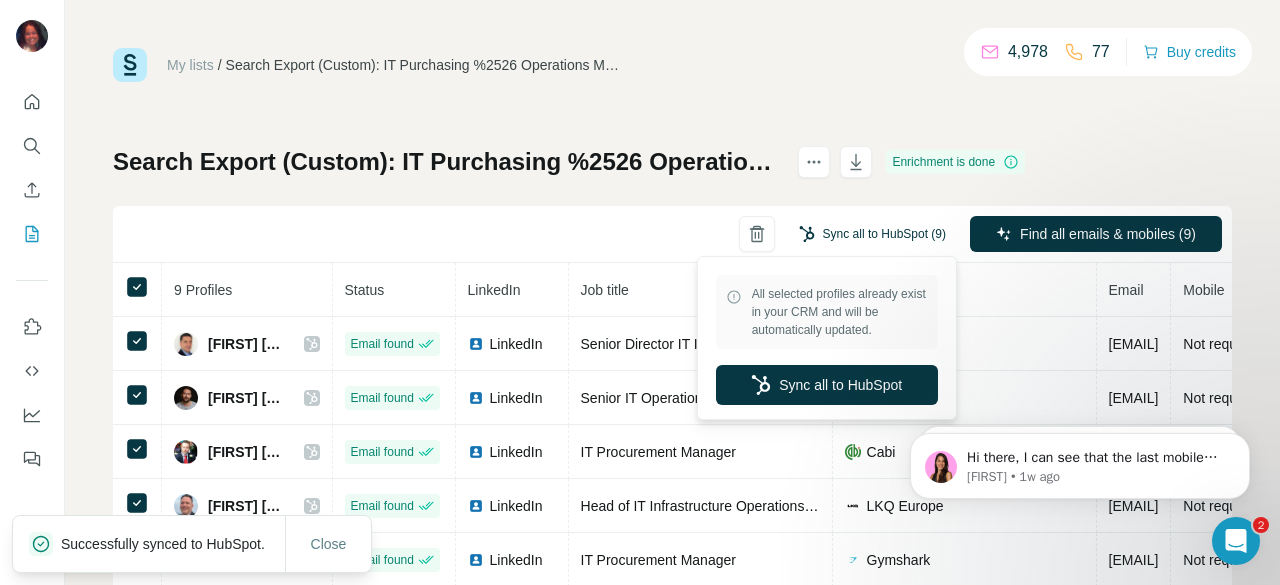 click on "Sync all to HubSpot (9)" at bounding box center (872, 234) 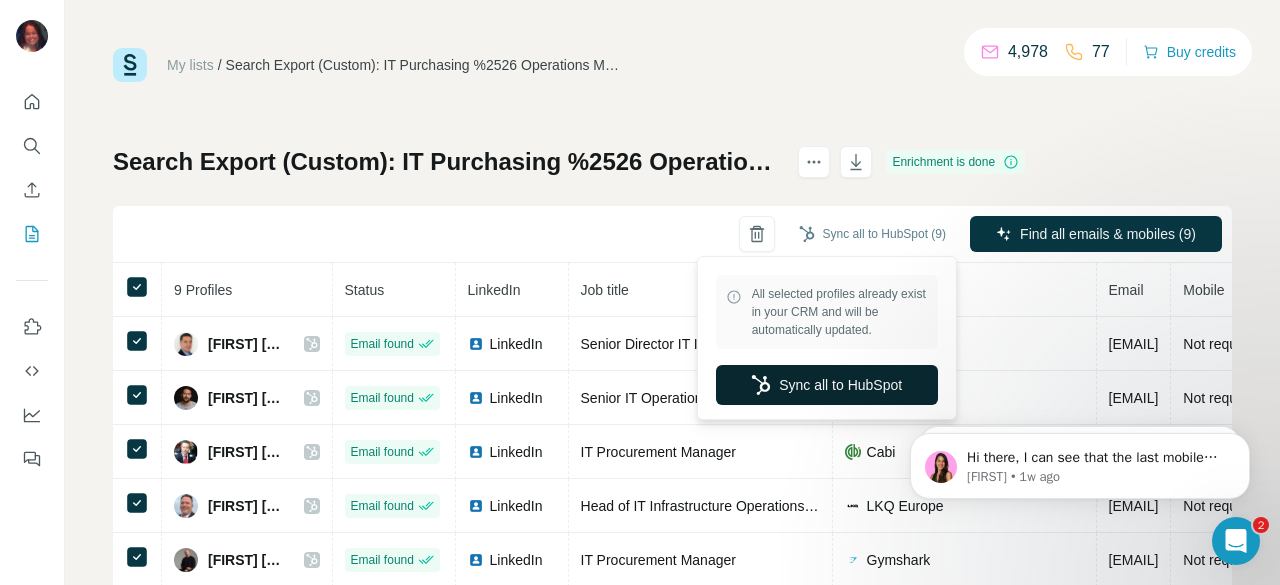 click on "Sync all to HubSpot" at bounding box center [827, 385] 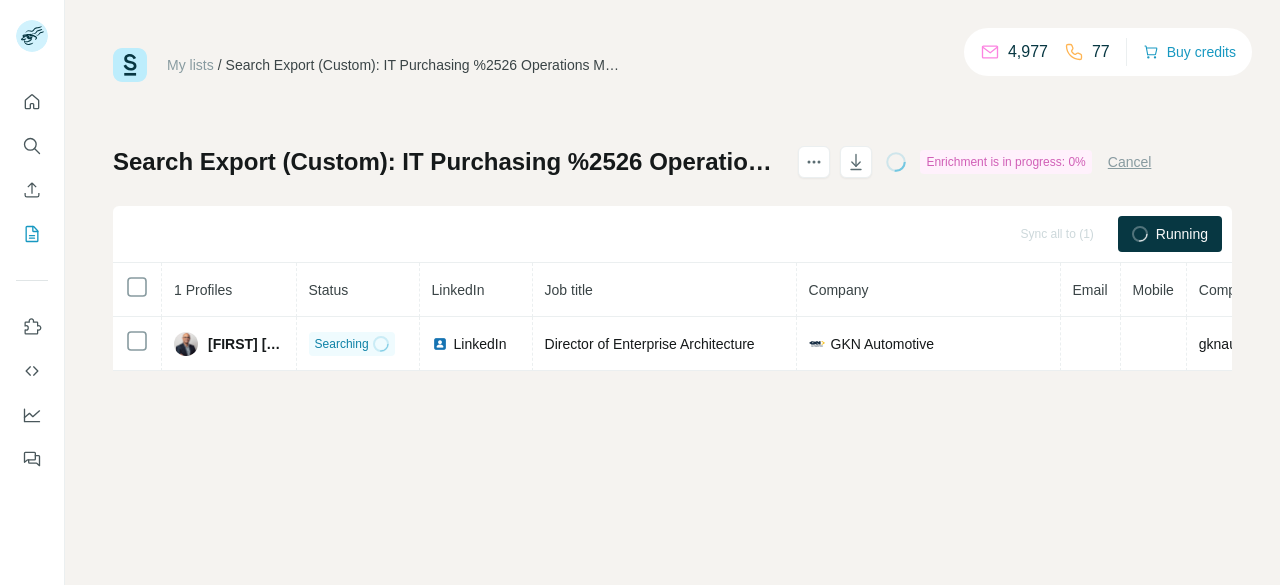 scroll, scrollTop: 0, scrollLeft: 0, axis: both 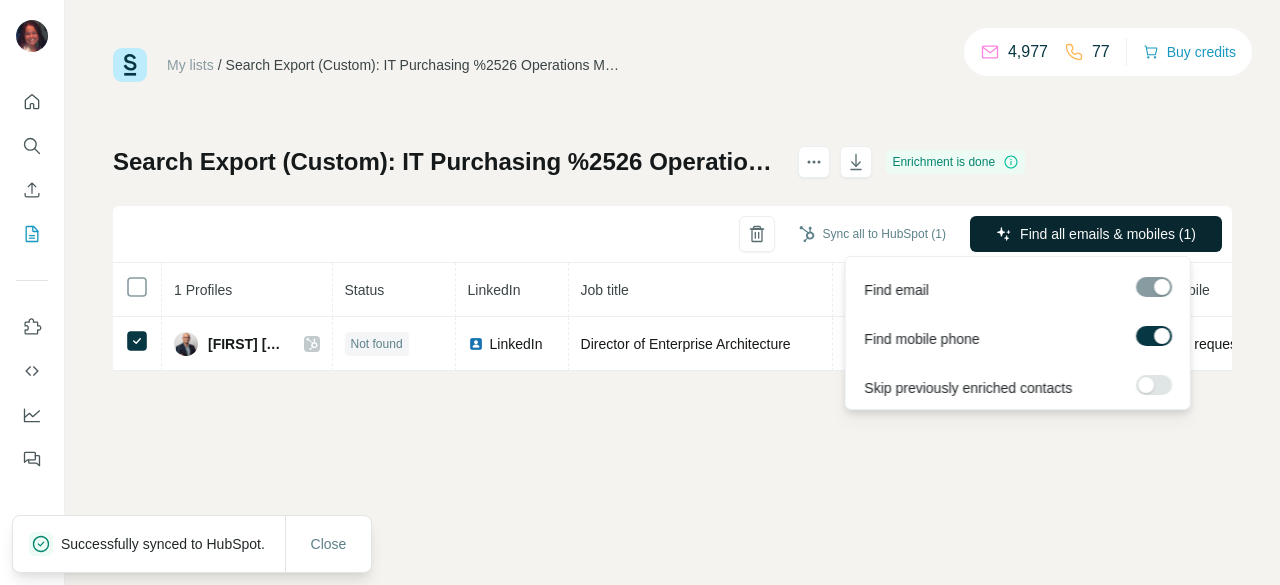 click on "Find all emails & mobiles (1)" at bounding box center [1108, 234] 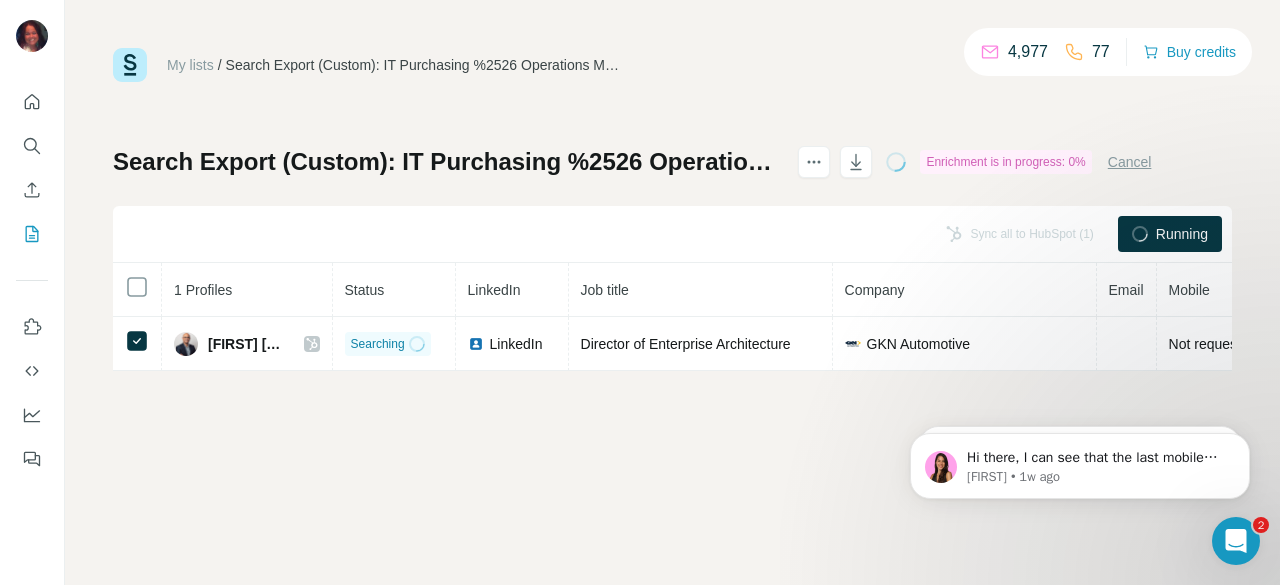 scroll, scrollTop: 0, scrollLeft: 0, axis: both 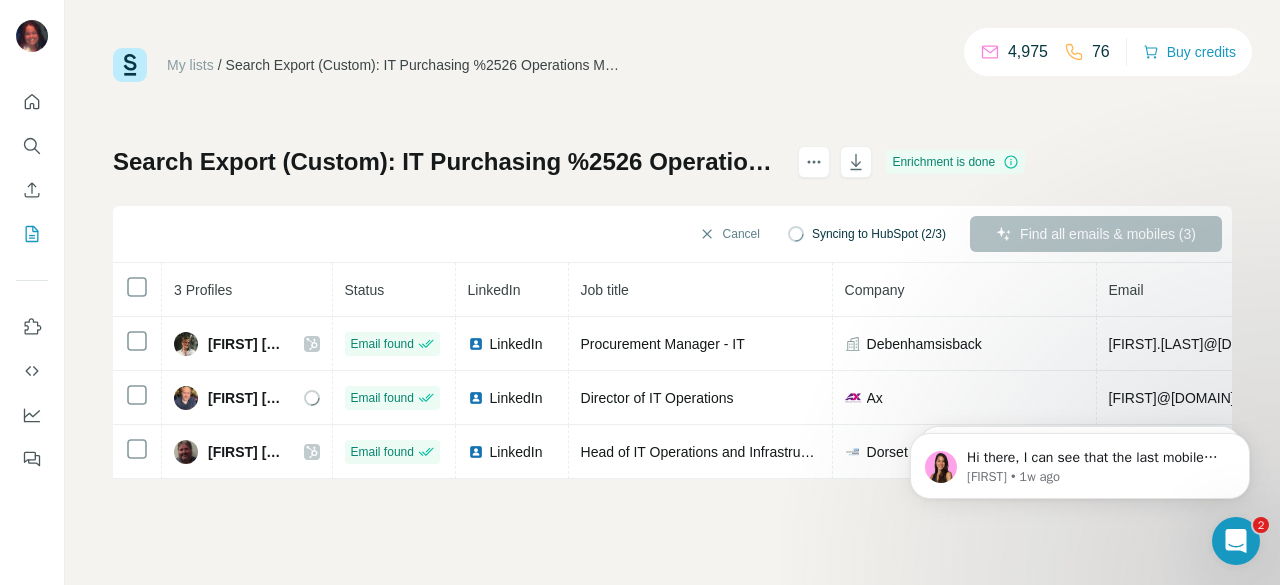 click on "Cancel Syncing to HubSpot (2/3) Find all emails & mobiles (3)" at bounding box center (672, 234) 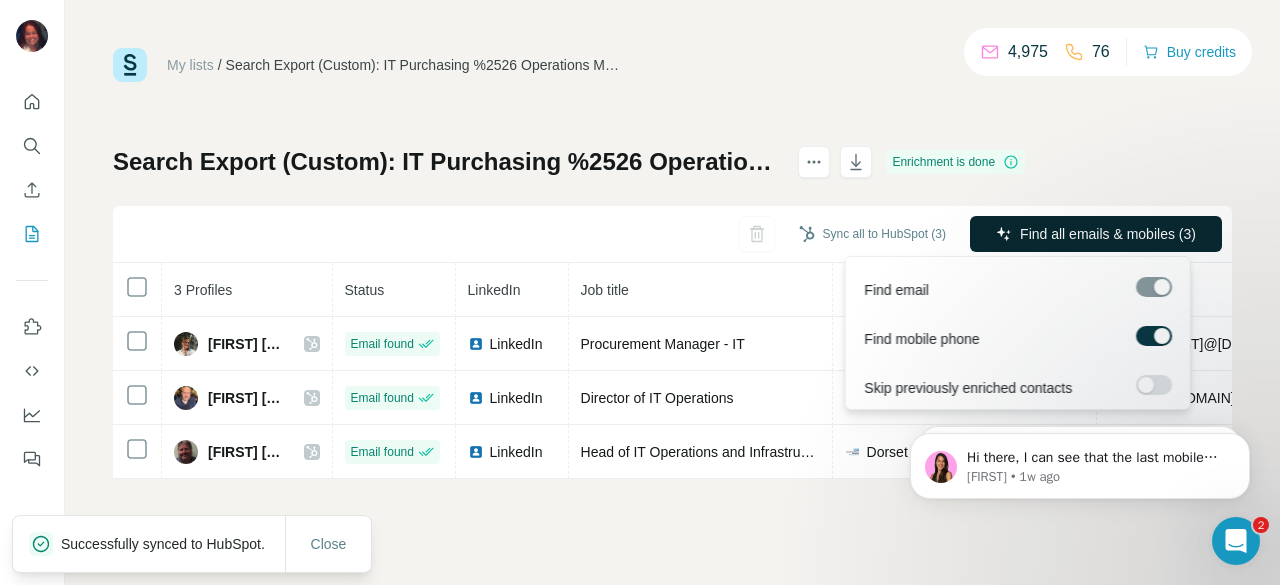 click on "Find all emails & mobiles (3)" at bounding box center [1108, 234] 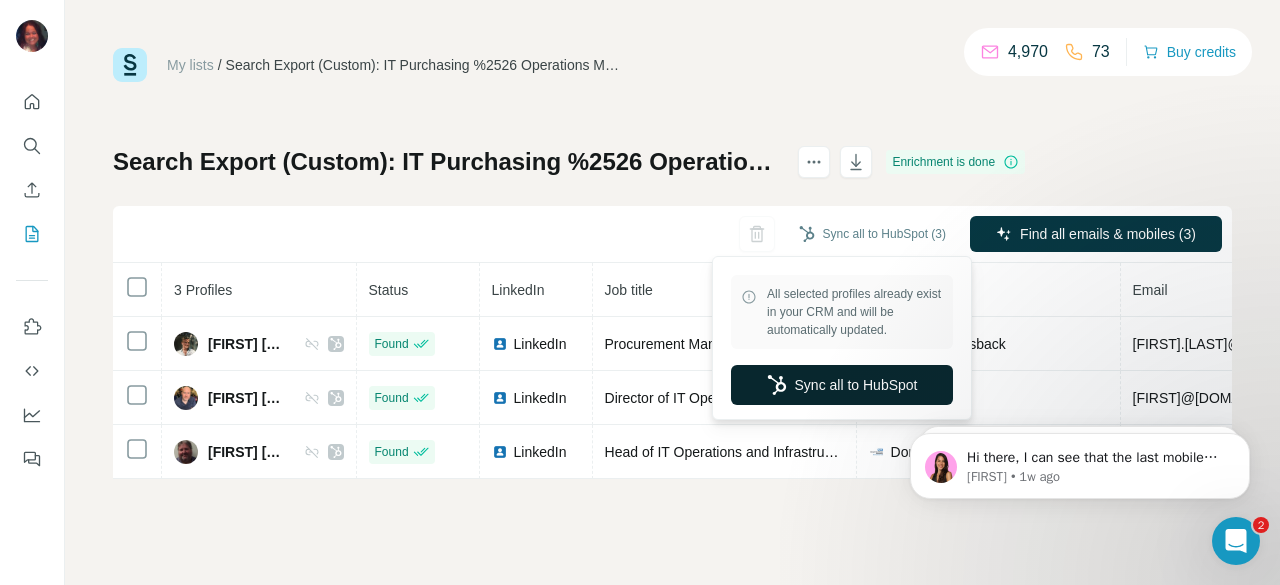 click on "Sync all to HubSpot" at bounding box center [842, 385] 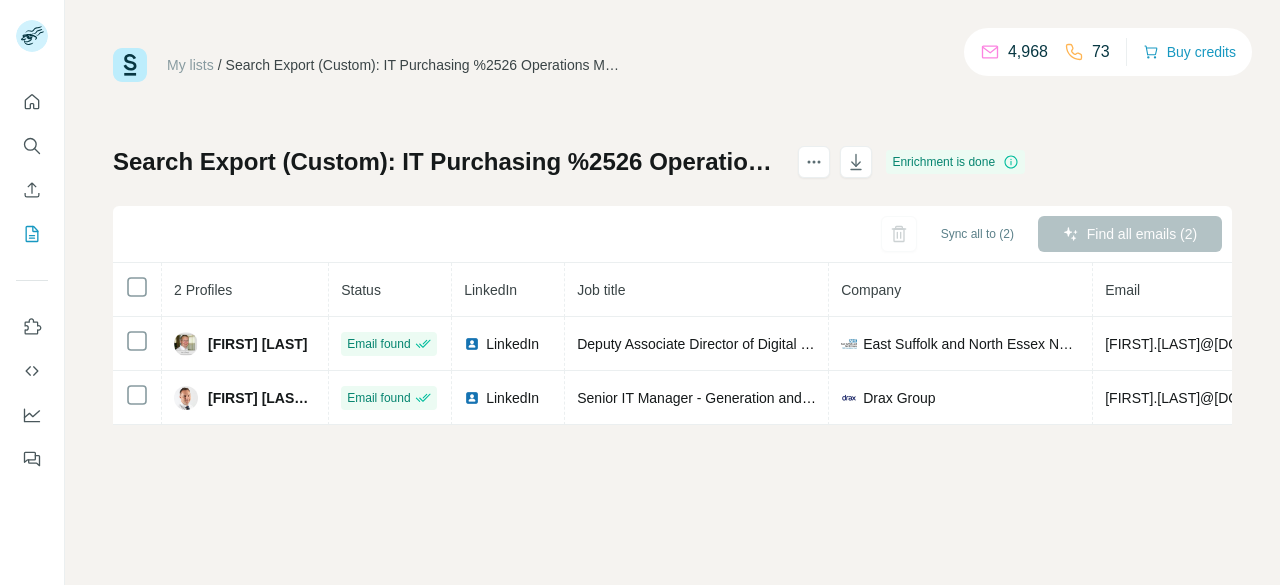 scroll, scrollTop: 0, scrollLeft: 0, axis: both 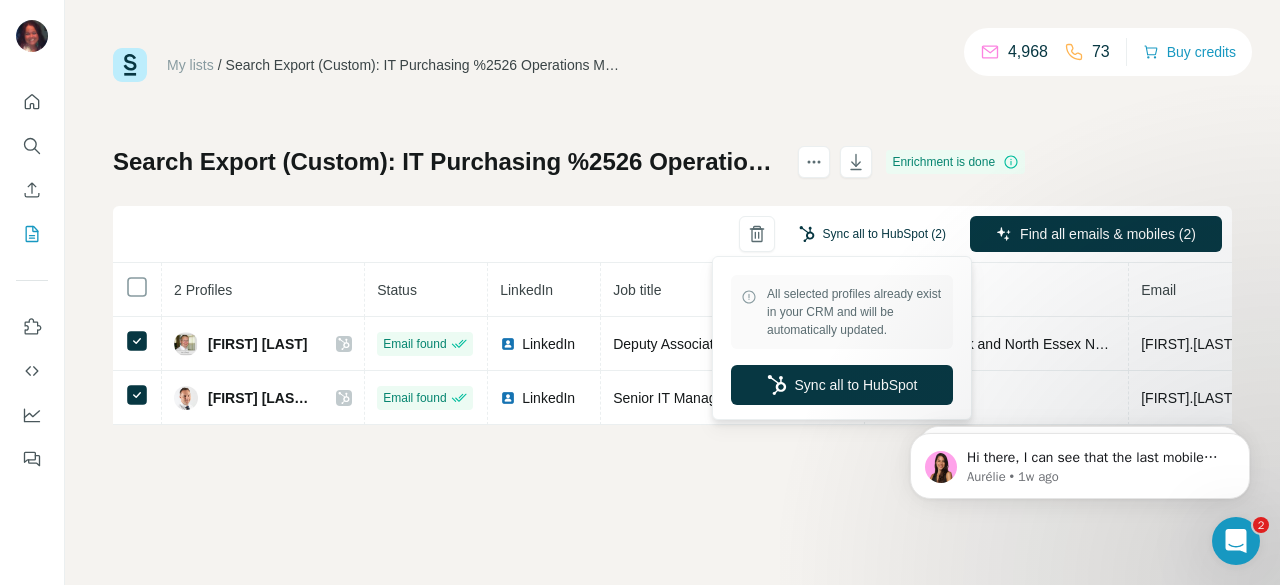 click on "Sync all to HubSpot (2)" at bounding box center (872, 234) 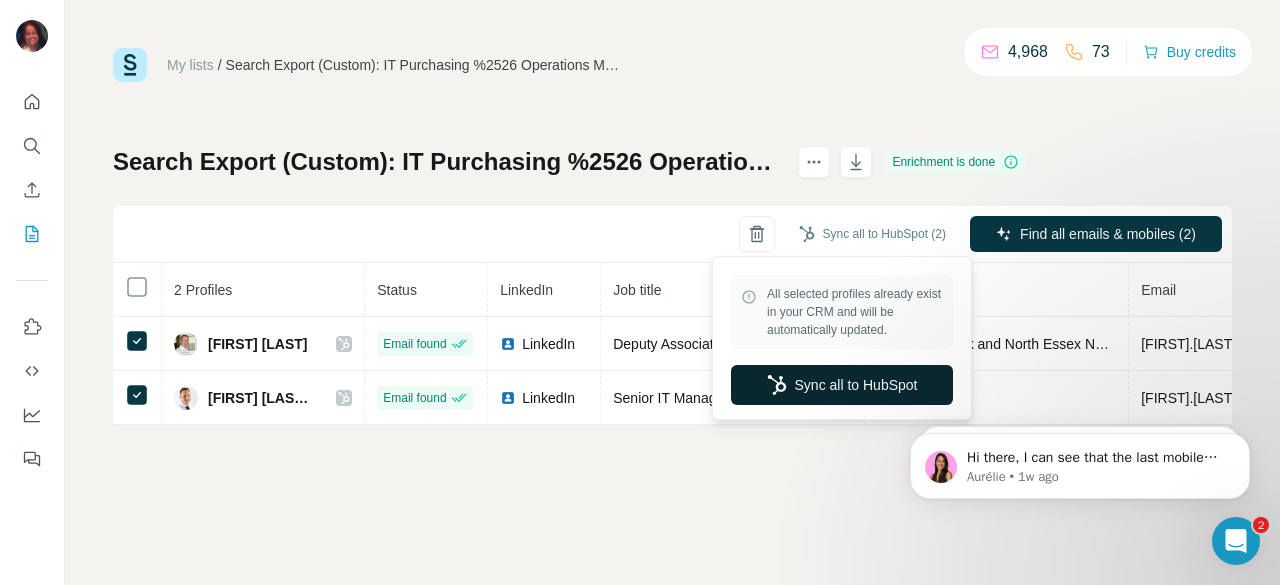 click on "Sync all to HubSpot" at bounding box center [842, 385] 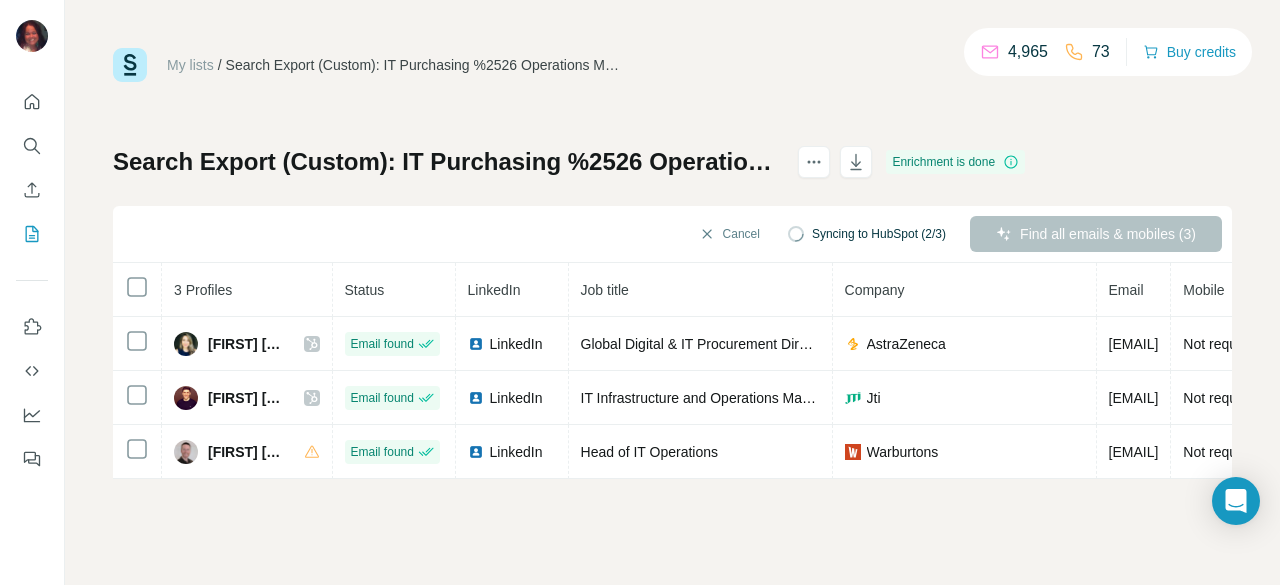 scroll, scrollTop: 0, scrollLeft: 0, axis: both 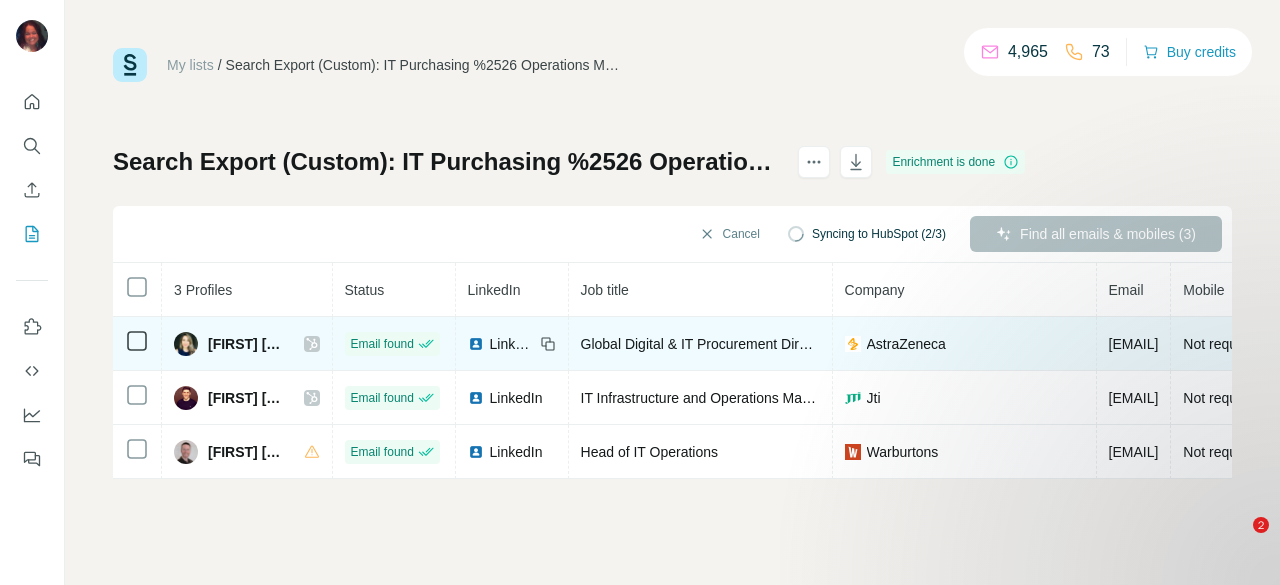 click 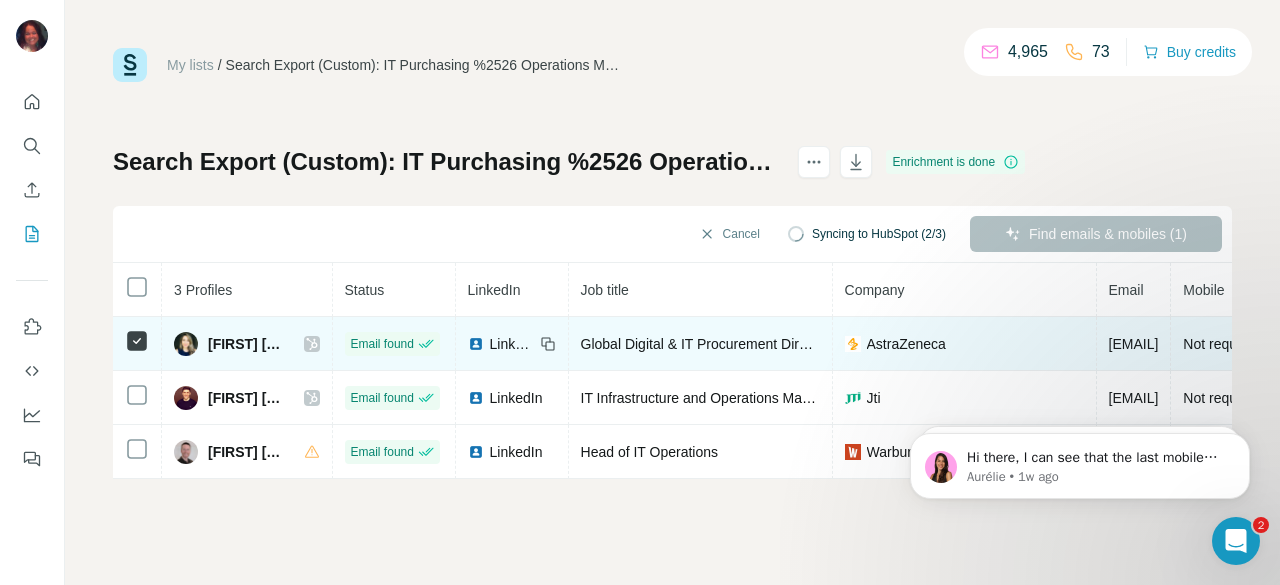 scroll, scrollTop: 0, scrollLeft: 0, axis: both 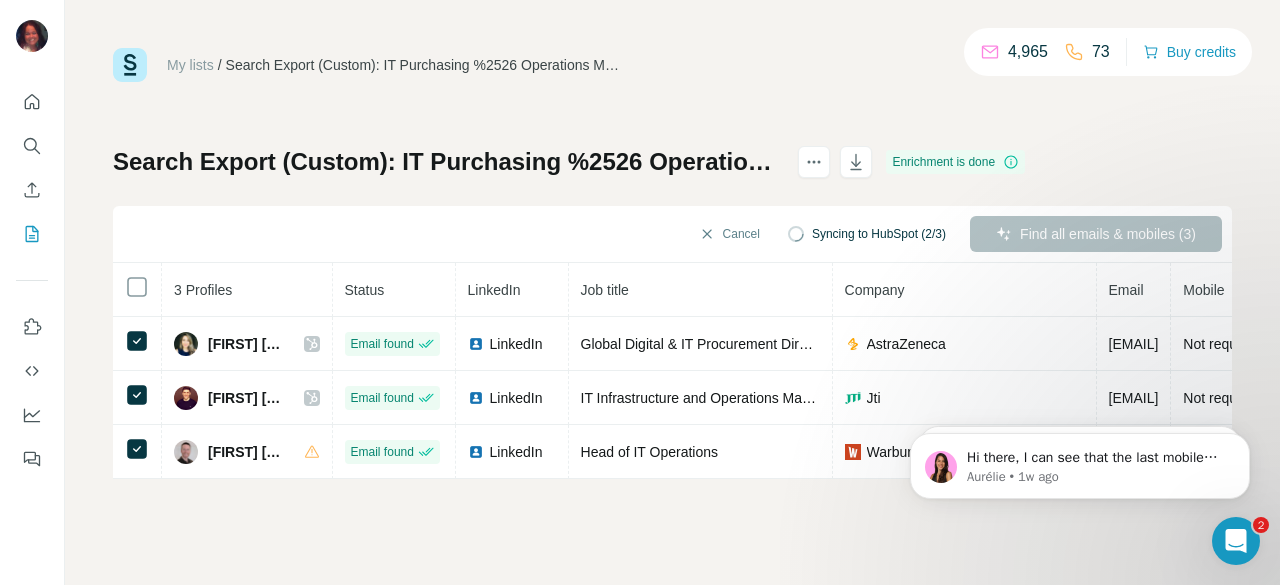 click on "Cancel Syncing to HubSpot (2/3)   Find all emails & mobiles (3)" at bounding box center [672, 234] 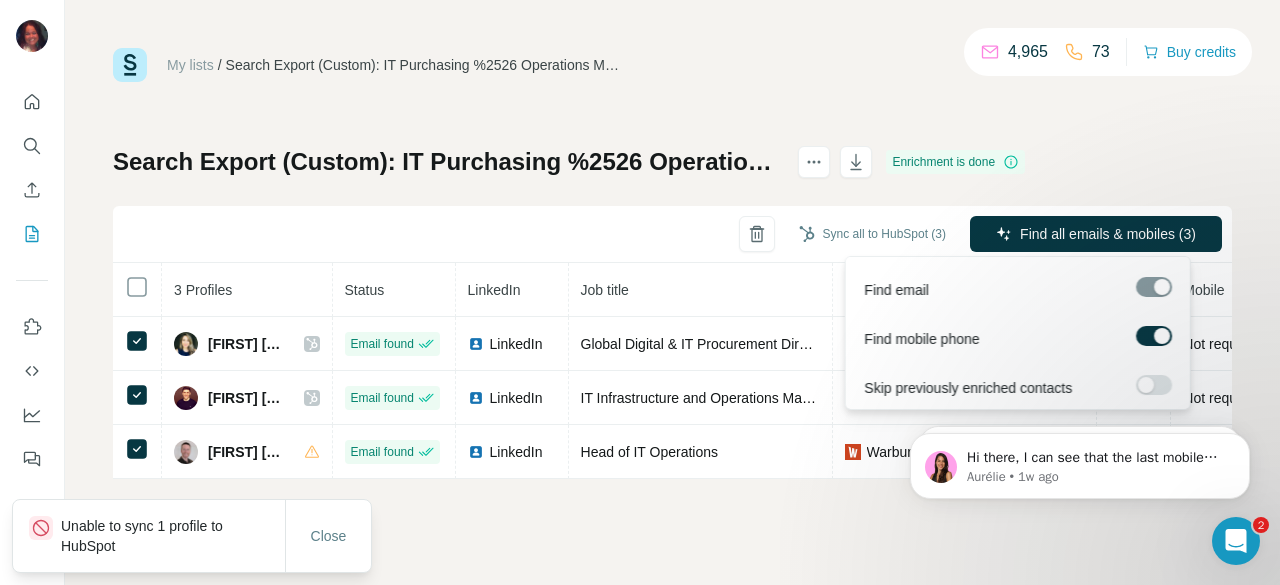 click on "Find all emails & mobiles (3)" at bounding box center [1108, 234] 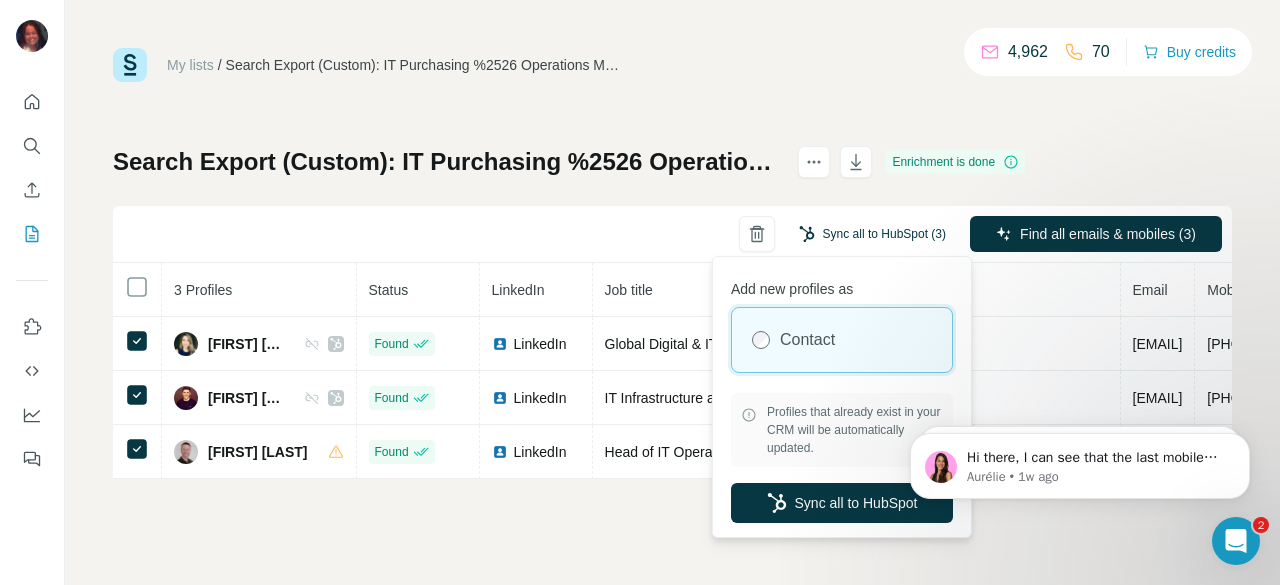 click on "Sync all to HubSpot (3)" at bounding box center [872, 234] 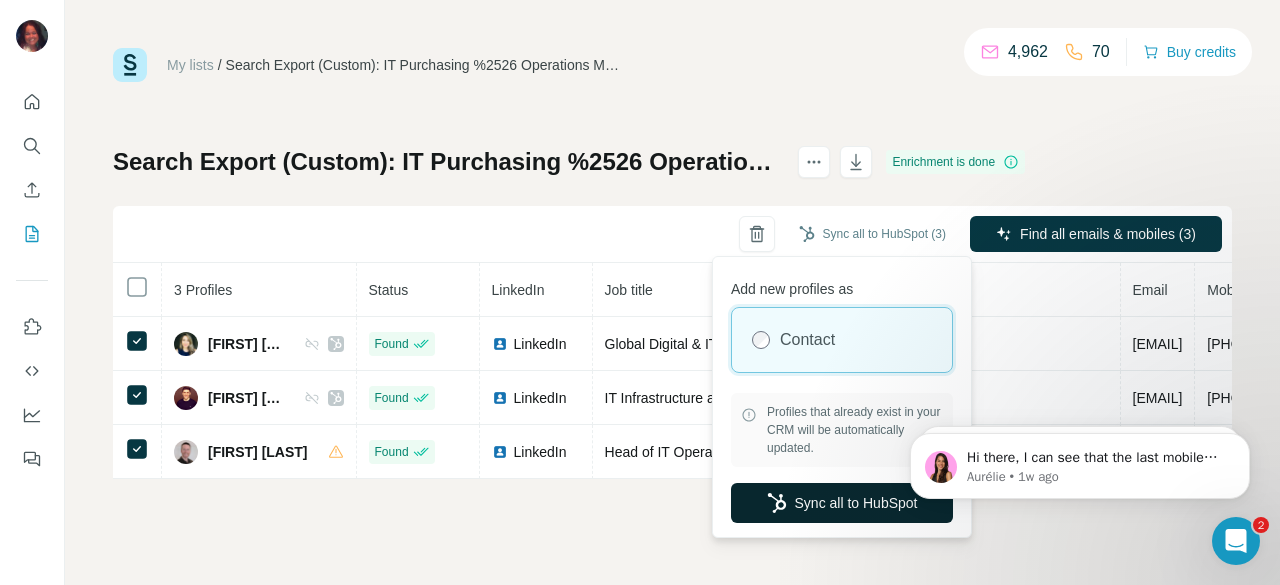 click on "Sync all to HubSpot" at bounding box center (842, 503) 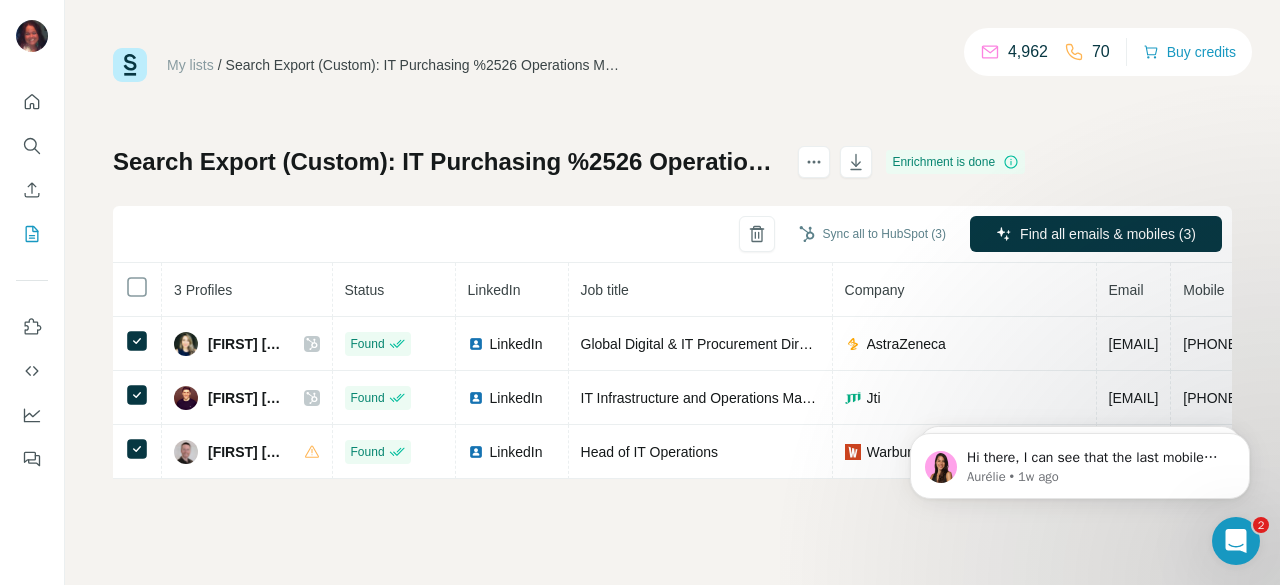 click on "My lists / Search Export (Custom): IT Purchasing %2526 Operations Manager - [DATE] [TIME] 4,962 70 Buy credits Search Export (Custom): IT Purchasing %2526 Operations Manager - [DATE] [TIME] Enrichment is done Sync all to HubSpot (3) Find all emails & mobiles (3) 3 Profiles Status LinkedIn Job title Company Email Mobile Company website Landline Country [FIRST] [LAST] Found LinkedIn Global Digital & IT Procurement Director AstraZeneca [EMAIL] [PHONE] [WEBSITE] United Kingdom [FIRST] [LAST] Found LinkedIn IT Infrastructure and Operations Manager UK & Ireland Jti [EMAIL] [PHONE] [WEBSITE] Switzerland [FIRST] Found LinkedIn Head of IT Operations Warburtons [EMAIL] [PHONE] [WEBSITE] United Kingdom" at bounding box center (672, 292) 